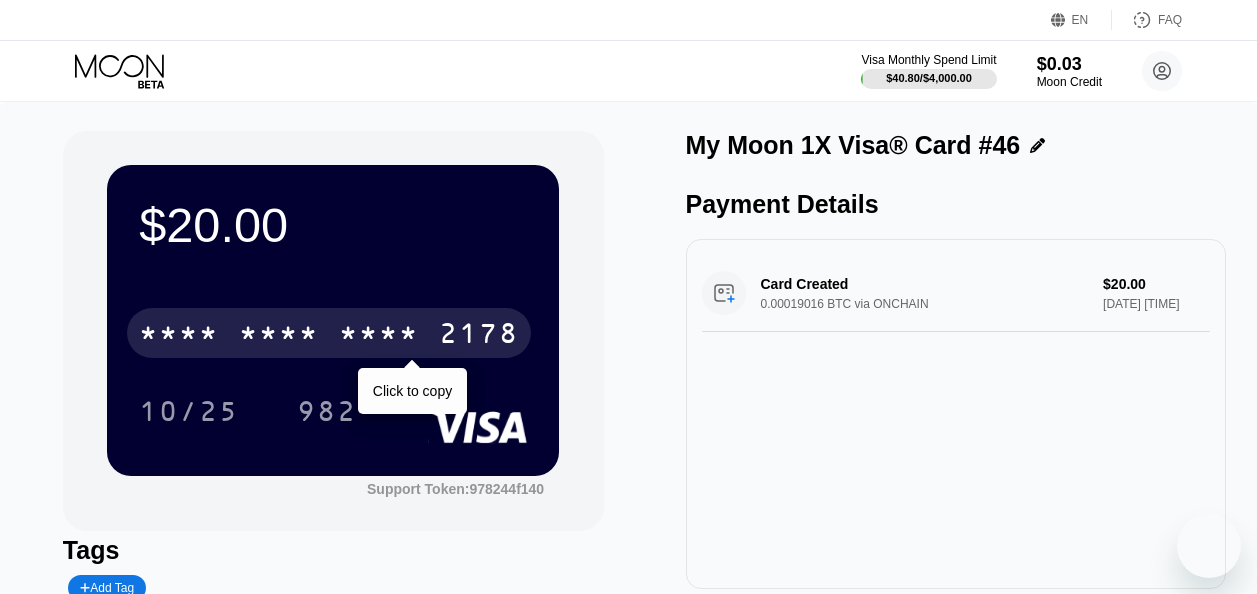 scroll, scrollTop: 0, scrollLeft: 0, axis: both 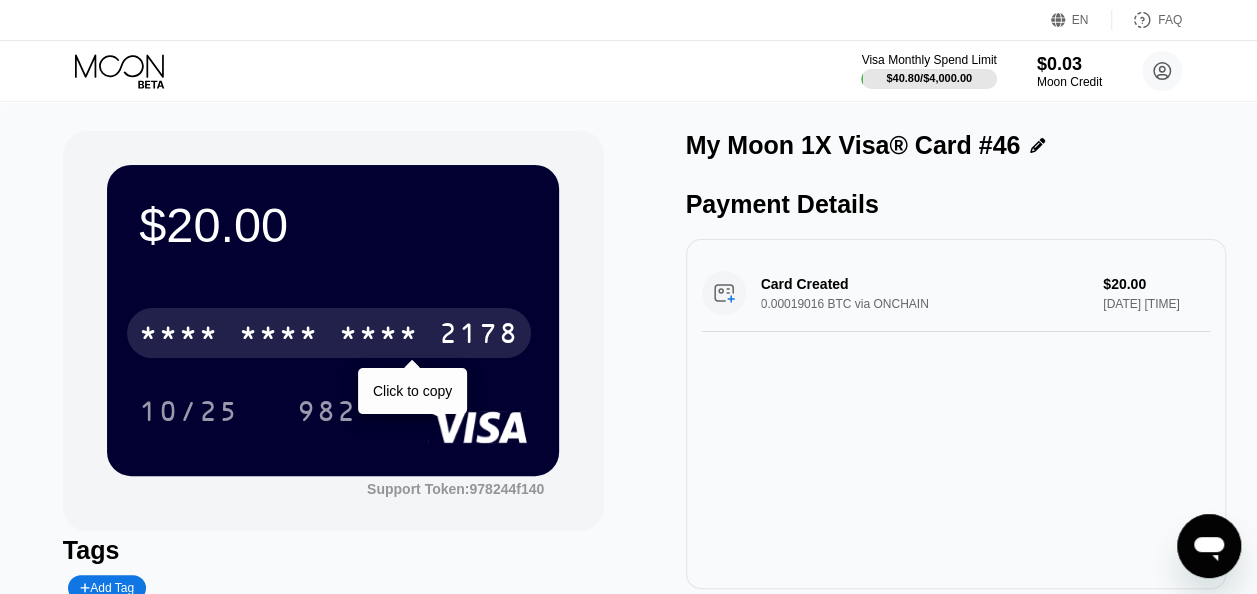 click 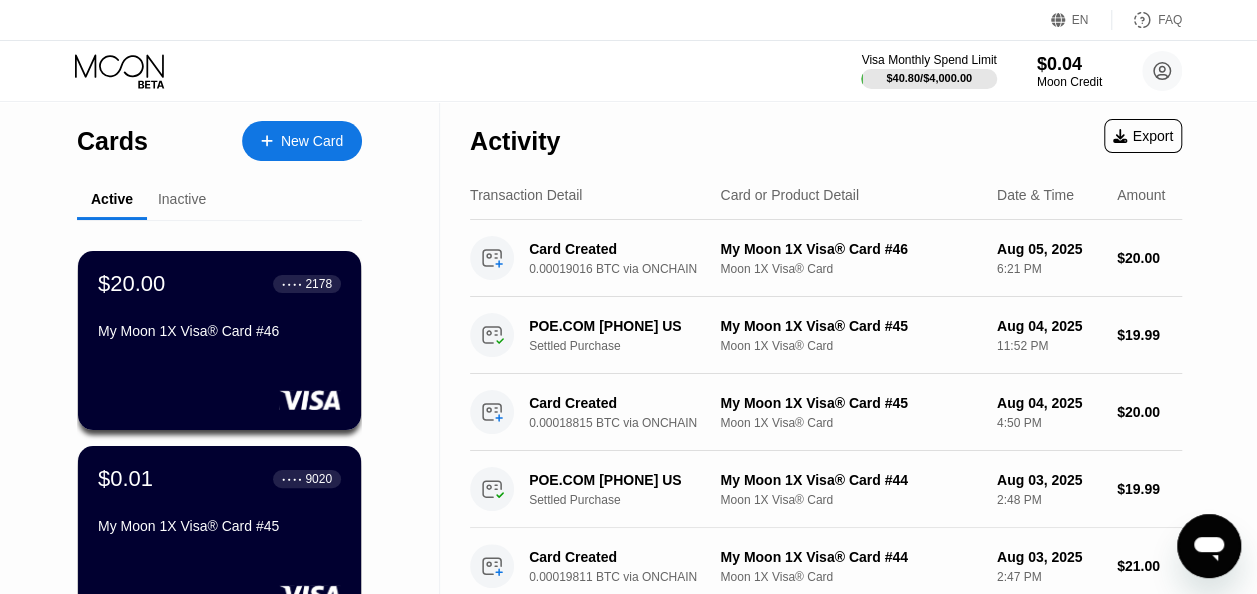 click 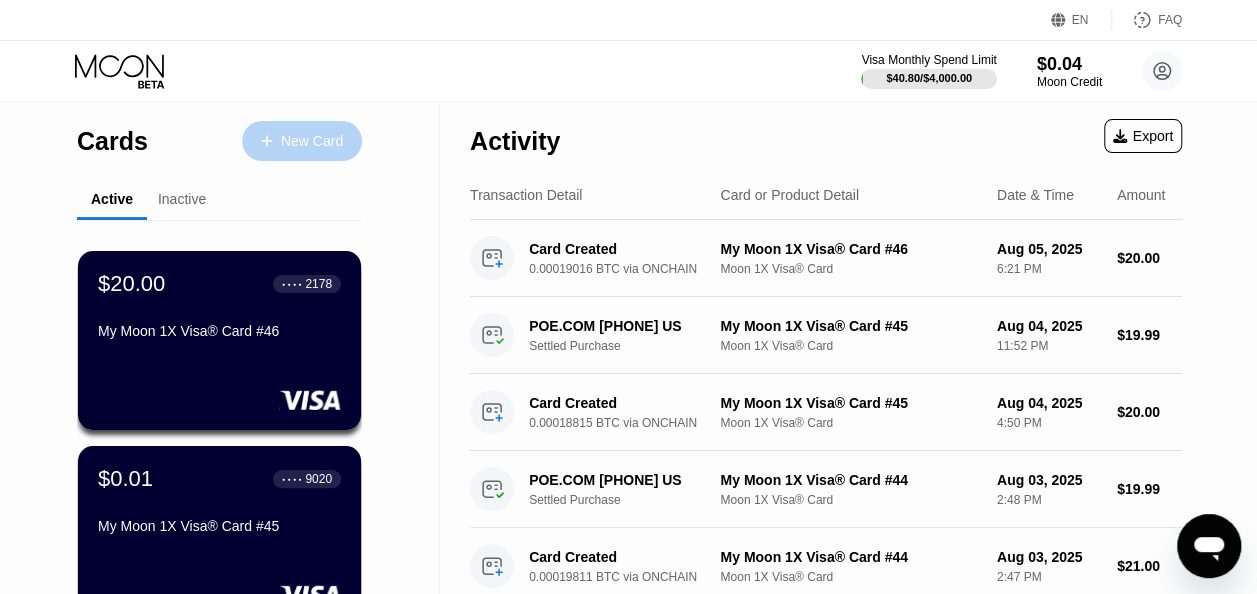 click on "New Card" at bounding box center [302, 141] 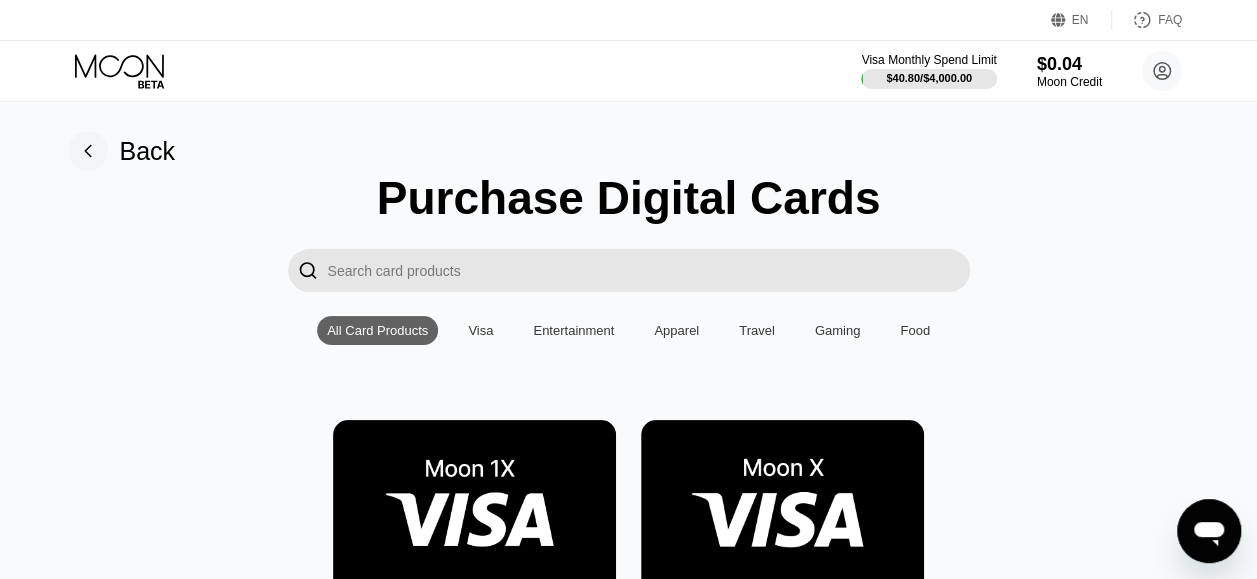 click on "Purchase Digital Cards  All Card Products Visa Entertainment Apparel Travel Gaming Food Moon 1X Visa® Card Non-Reloadable, Private, No Fees Moon X Visa® Card Reloadable, Private Nike Famous Footwear Carter's MLB Shop Nintendo Guitar Center Nordstrom Ann Taylor GAP Google Play HULU Petco Uber Eats GameStop TJ Maxx Athleta Xbox US Bass Pro Shops® Burlington SHOWTIME® Pottery Barn P.C. Richard and Son Aéropostale Sling TV Fanatics Crate and Barrel Macy's Paramount+ Kigso Games US Jiffy Lube® Sephora US Dick's Sporting Goods DSW Roblox Twitch L.L. Bean Lowe's NHL Shop The Children's Place Applebee’s® TIDAL Nautica Big Lots Marshalls Amazon Harry's REI Guess Staples US Hotels.com US PlayStation®Store Bath & Body Works Dollar Shave Club DoorDash The Home Depot® H&M Homesense NBA Store AMC Theatres® Office Depot® StubHub Michaels Williams-Sonoma Airbnb EA Play  Zappos.com Groupon Saks Fifth Avenue Kohl’s US Adidas Wayfair US Old Navy Tommy Bahama HomeGoods PetSmart eBay Victoria's Secret Walmart" at bounding box center [629, 3475] 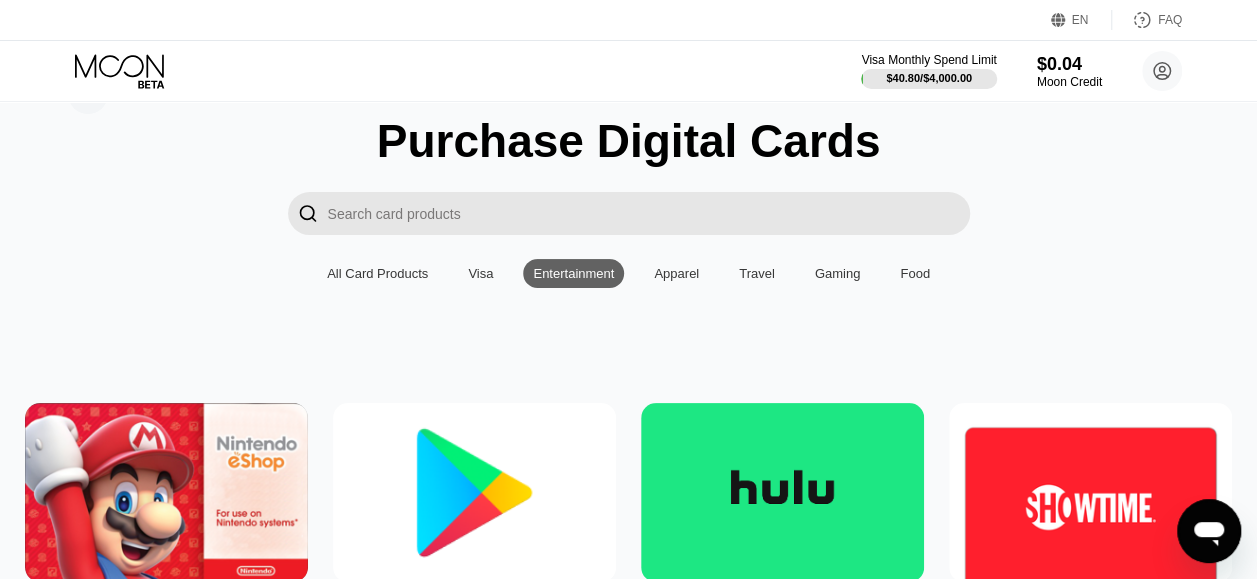 scroll, scrollTop: 41, scrollLeft: 0, axis: vertical 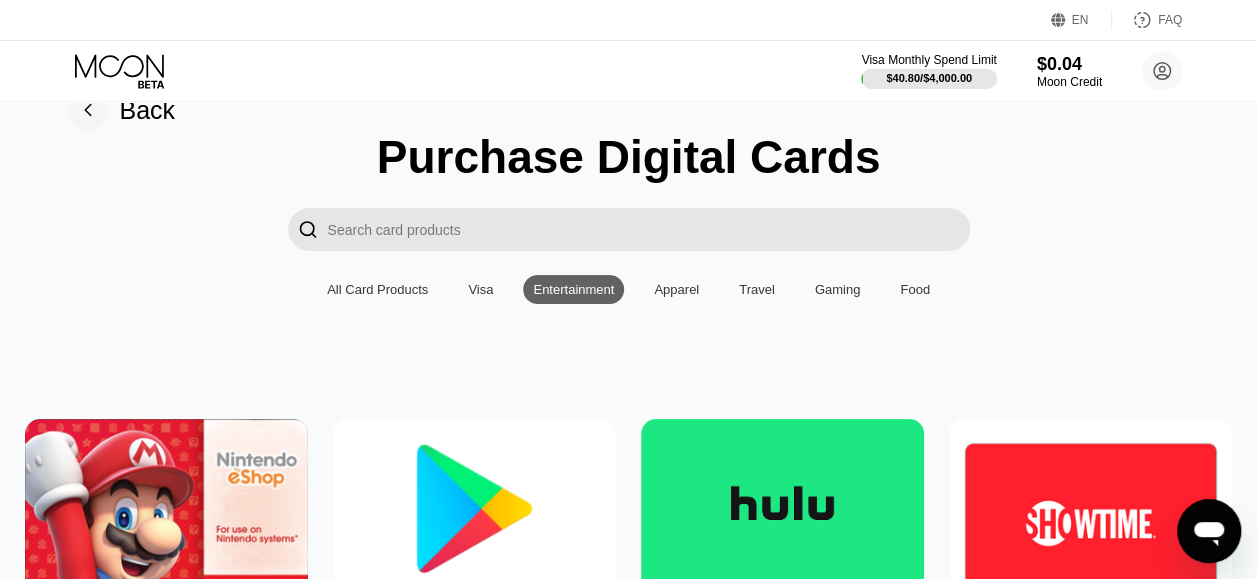 click at bounding box center [649, 229] 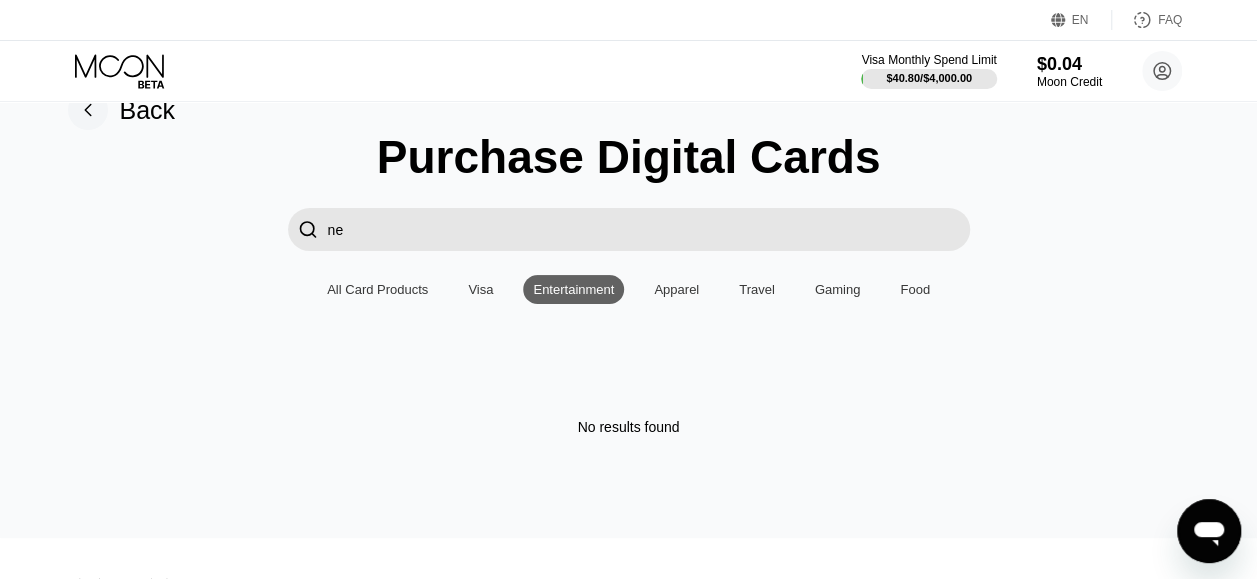 type on "n" 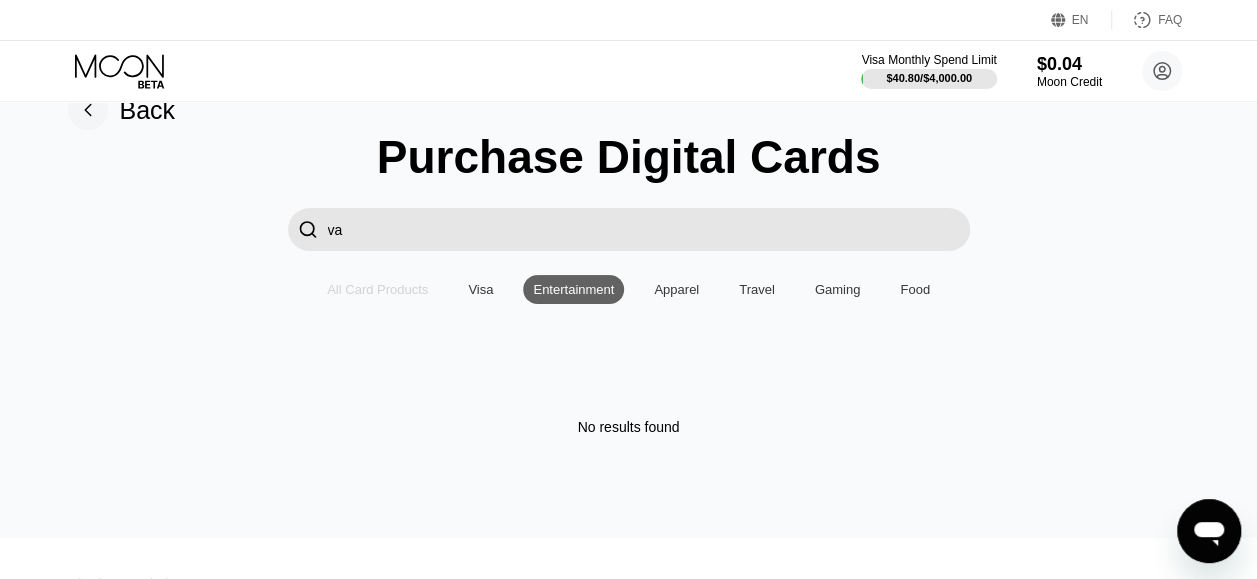 click on "All Card Products" at bounding box center (377, 289) 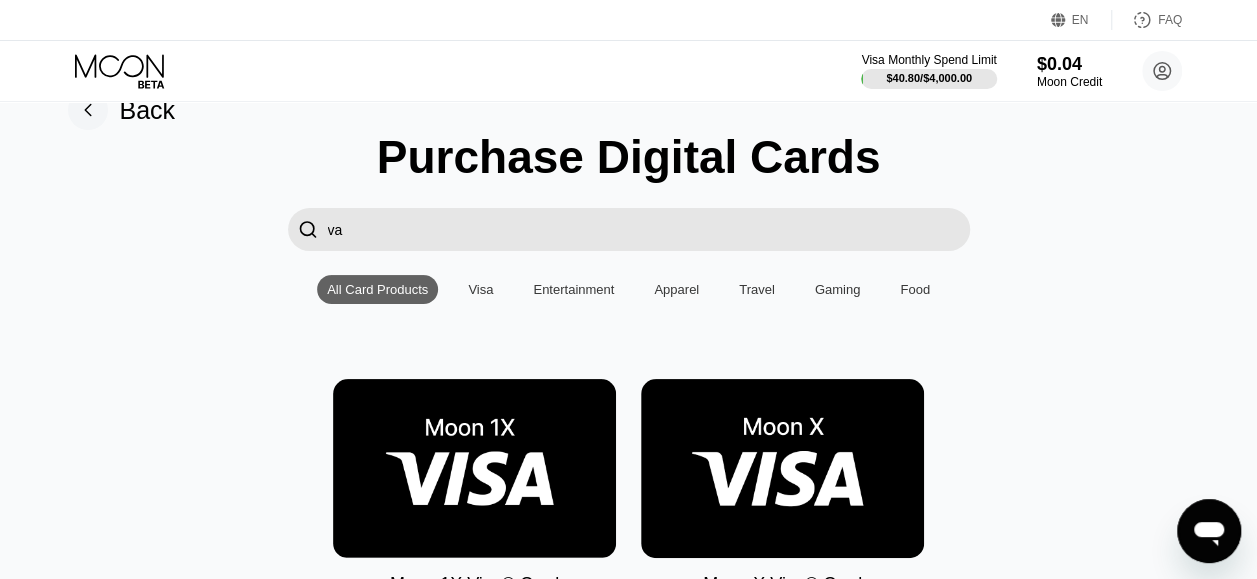click on "va" at bounding box center [649, 229] 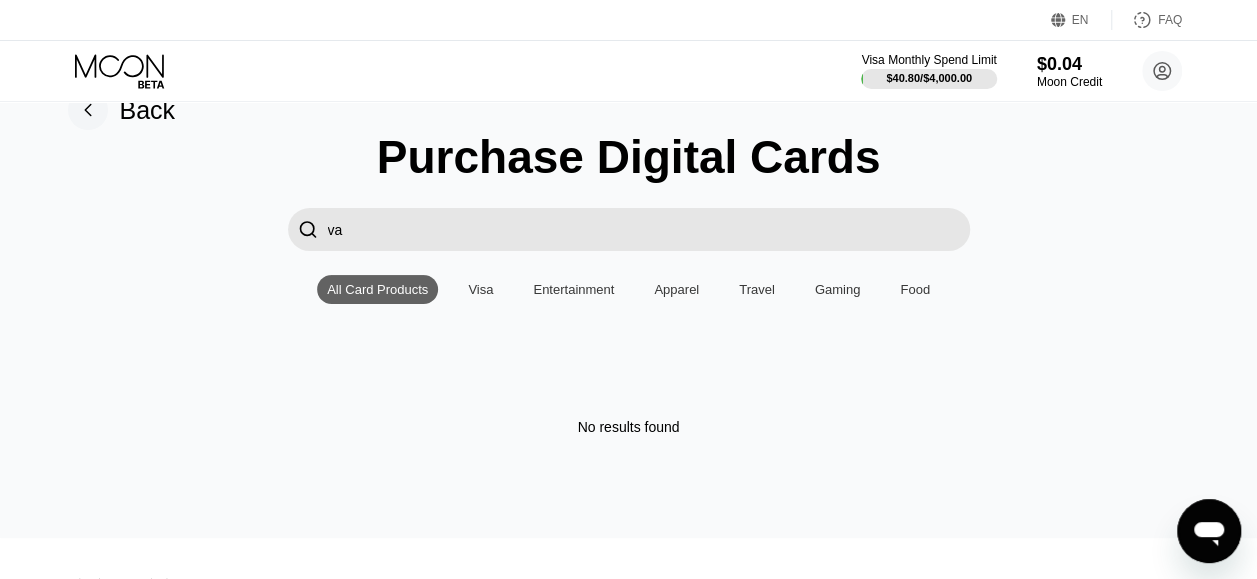 type on "v" 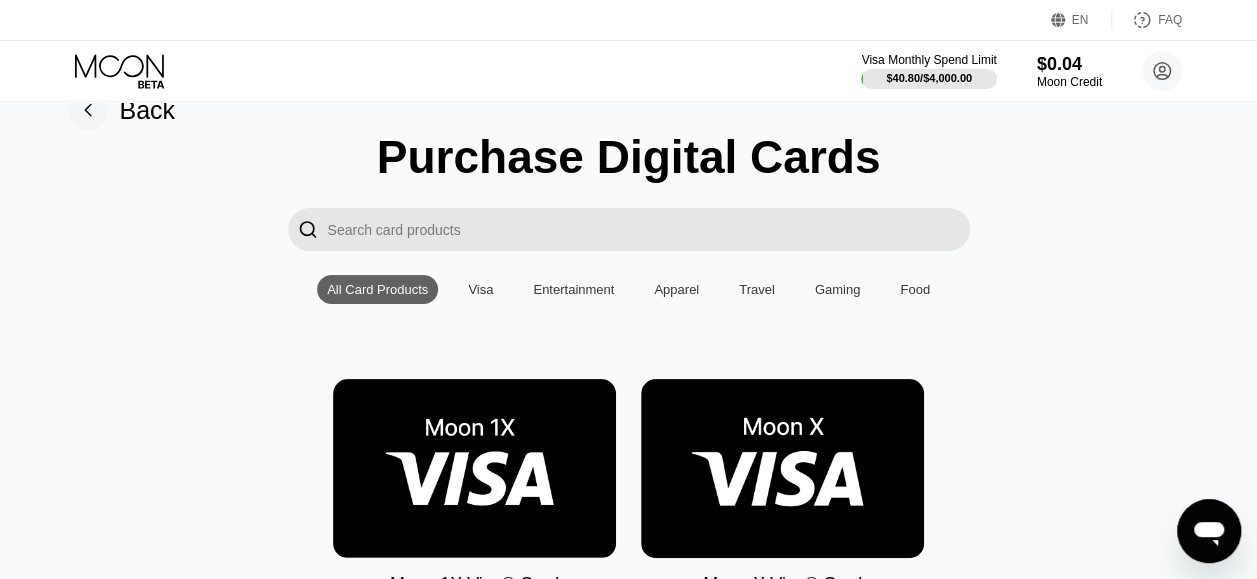 type 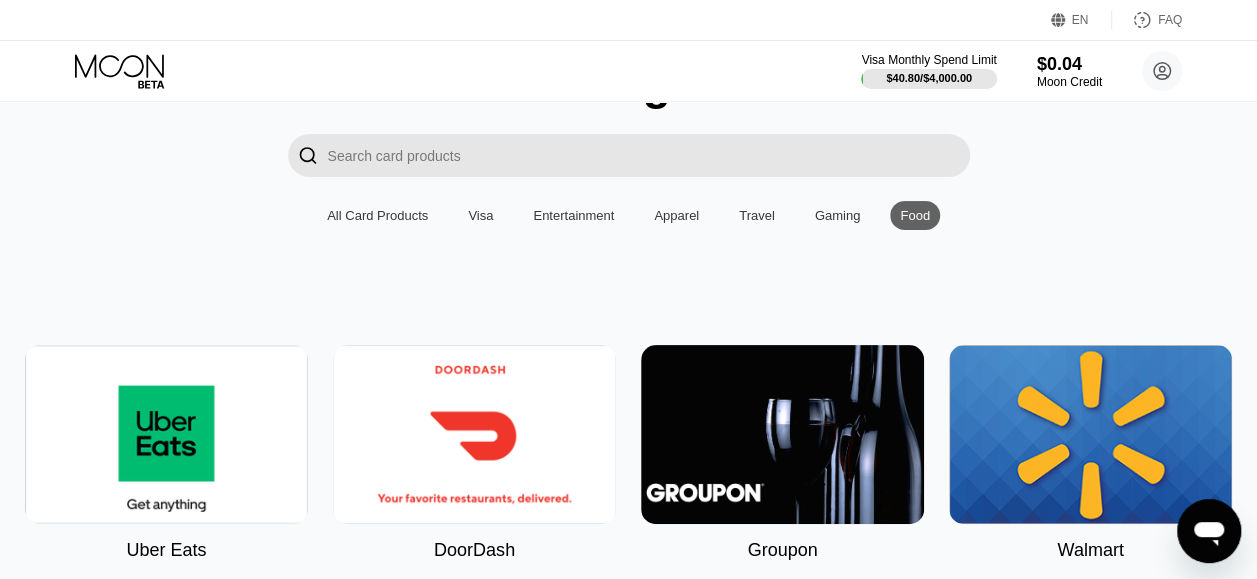 scroll, scrollTop: 0, scrollLeft: 0, axis: both 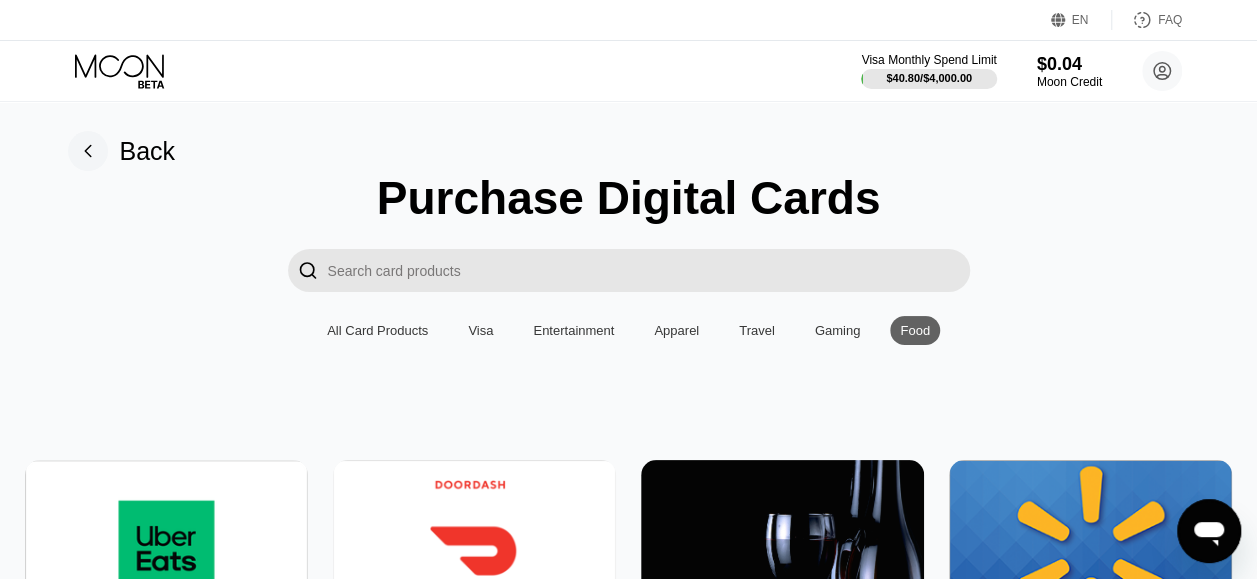 click on "Gaming" at bounding box center (838, 330) 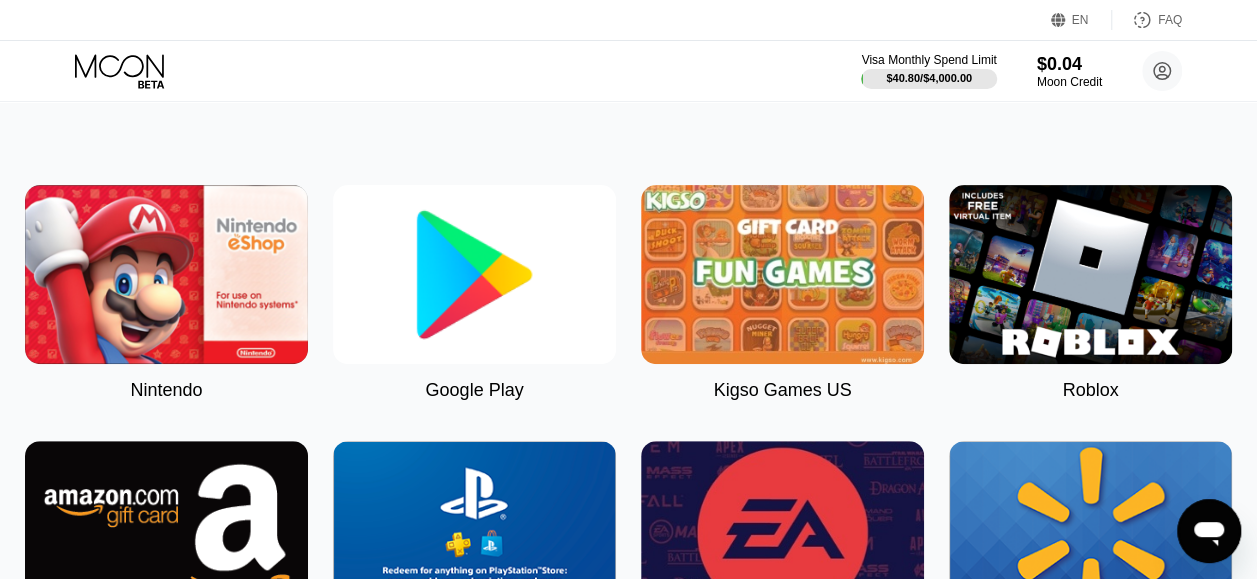 scroll, scrollTop: 100, scrollLeft: 0, axis: vertical 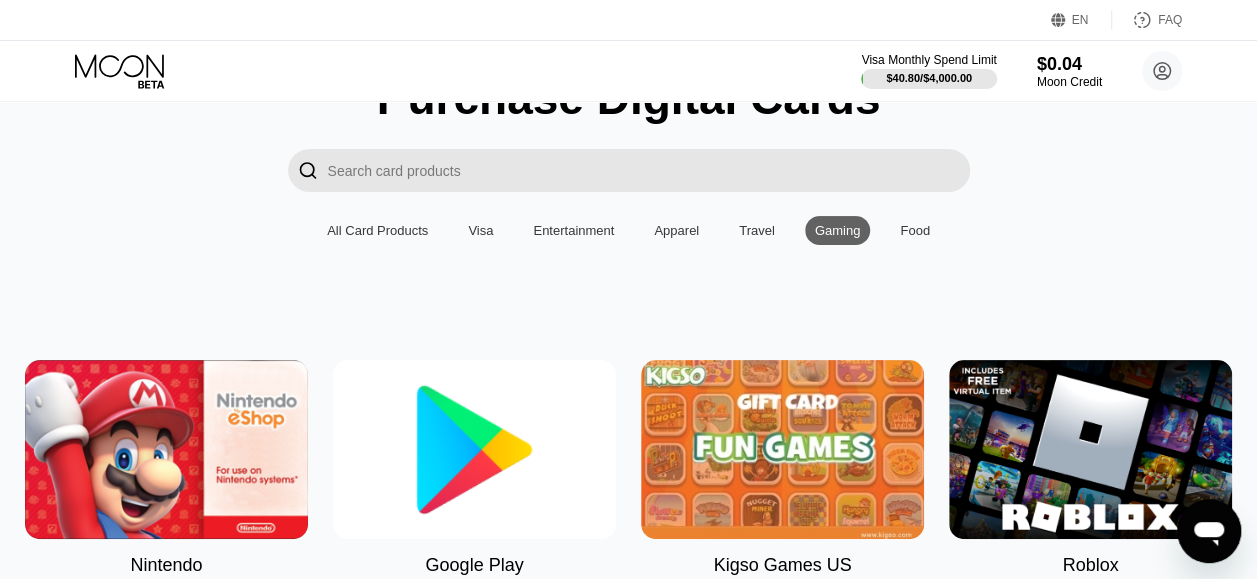 click on "Travel" at bounding box center (757, 230) 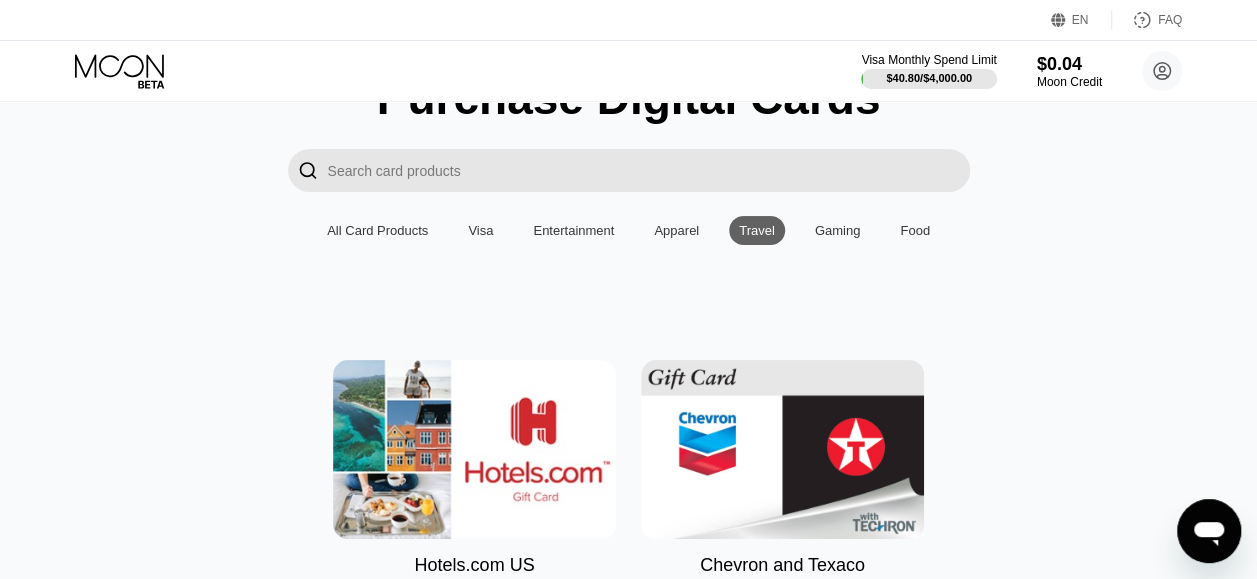 scroll, scrollTop: 200, scrollLeft: 0, axis: vertical 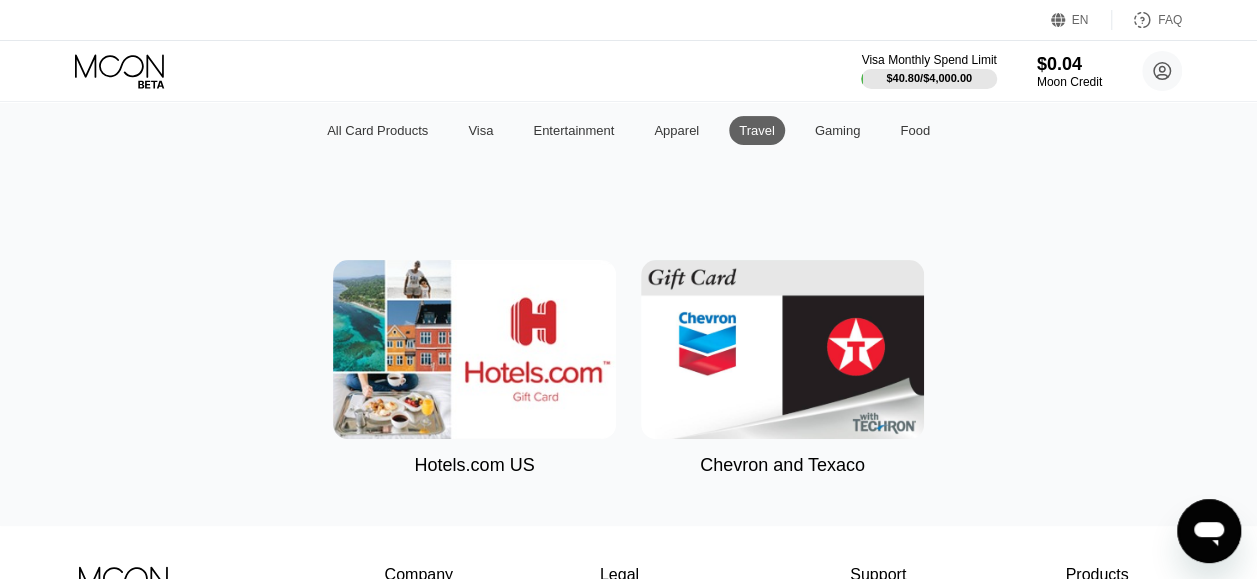 click on "Apparel" at bounding box center [676, 130] 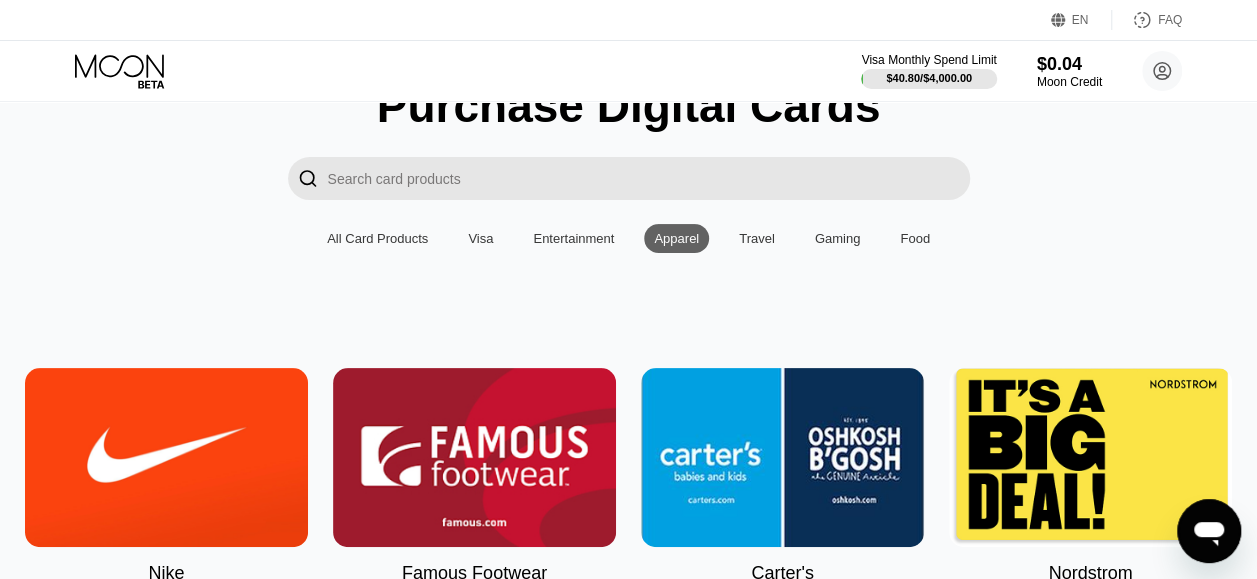 scroll, scrollTop: 0, scrollLeft: 0, axis: both 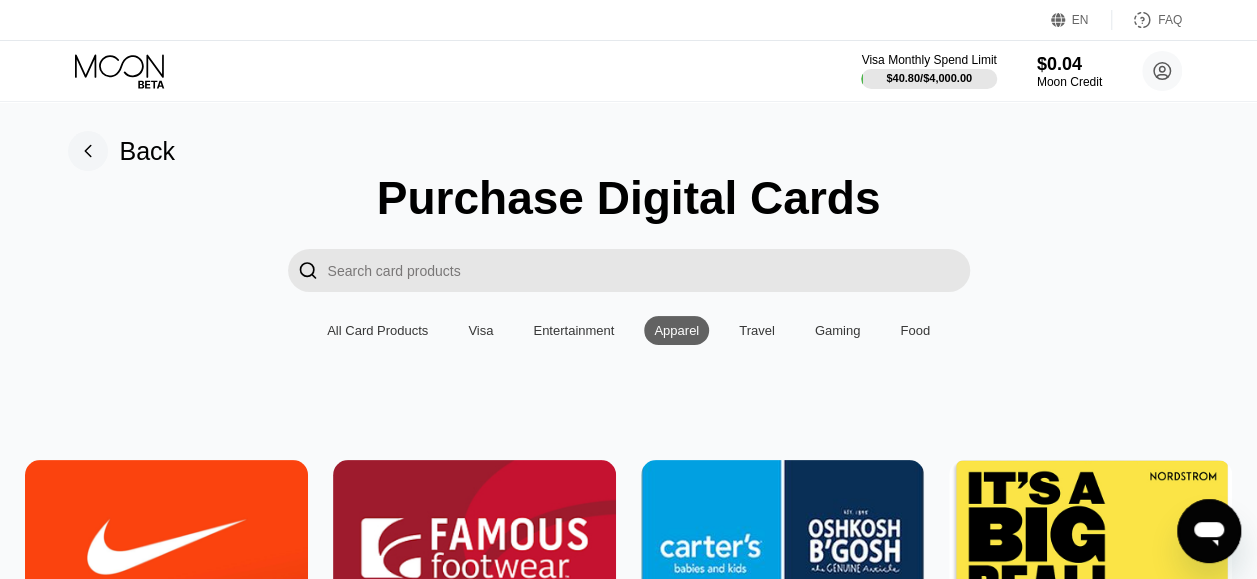 click on "Entertainment" at bounding box center [573, 330] 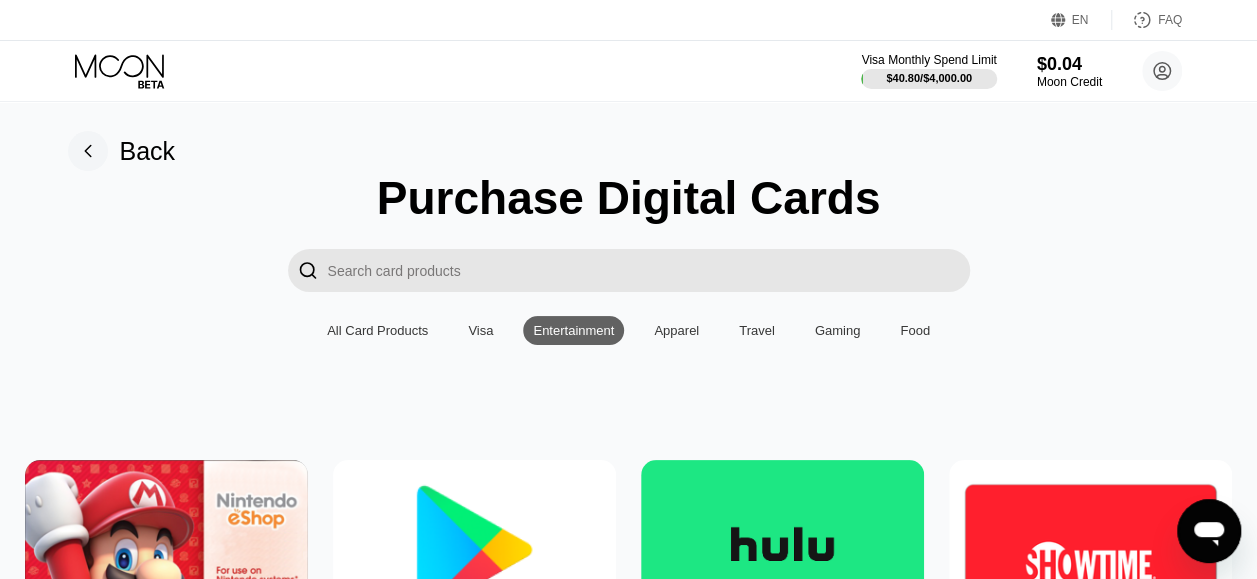 click on "Visa" at bounding box center [480, 330] 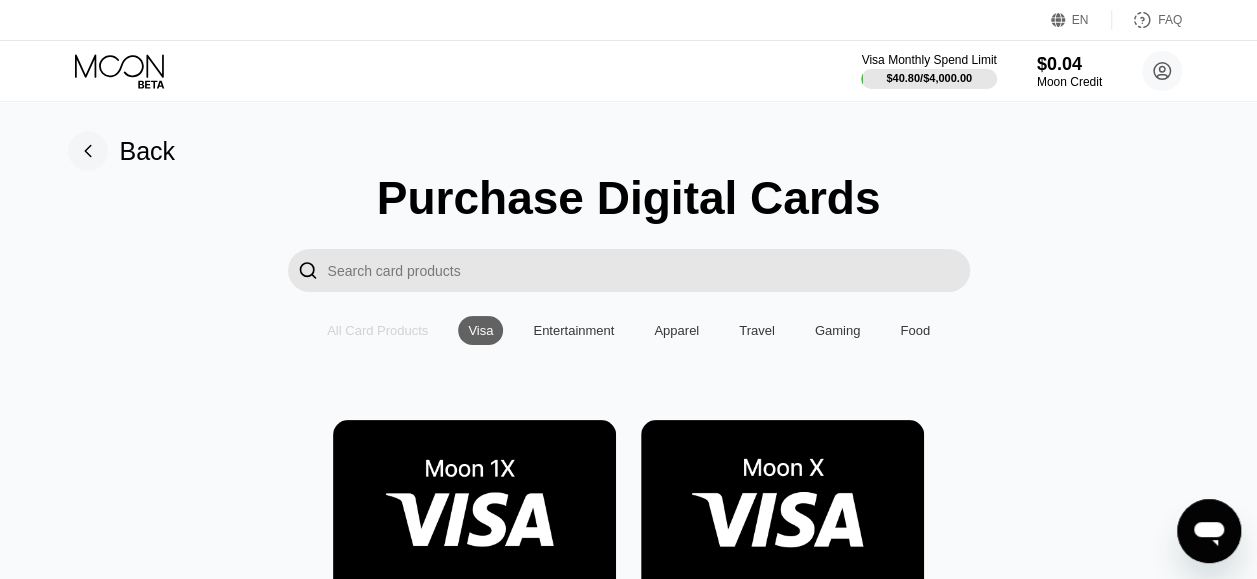 click on "All Card Products" at bounding box center (377, 330) 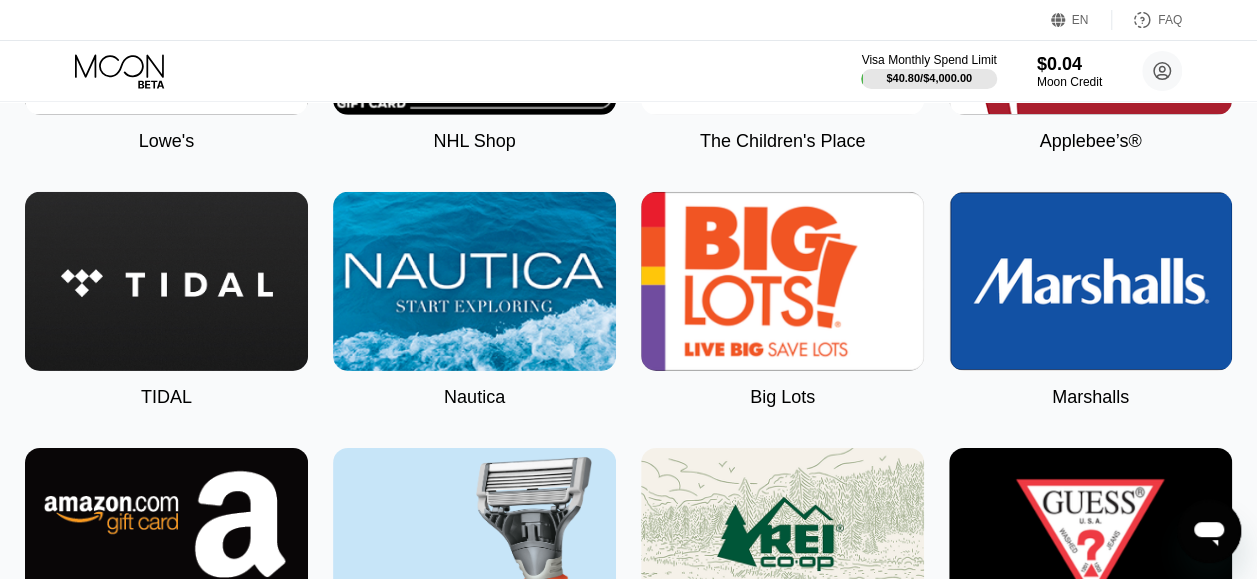 scroll, scrollTop: 3098, scrollLeft: 0, axis: vertical 